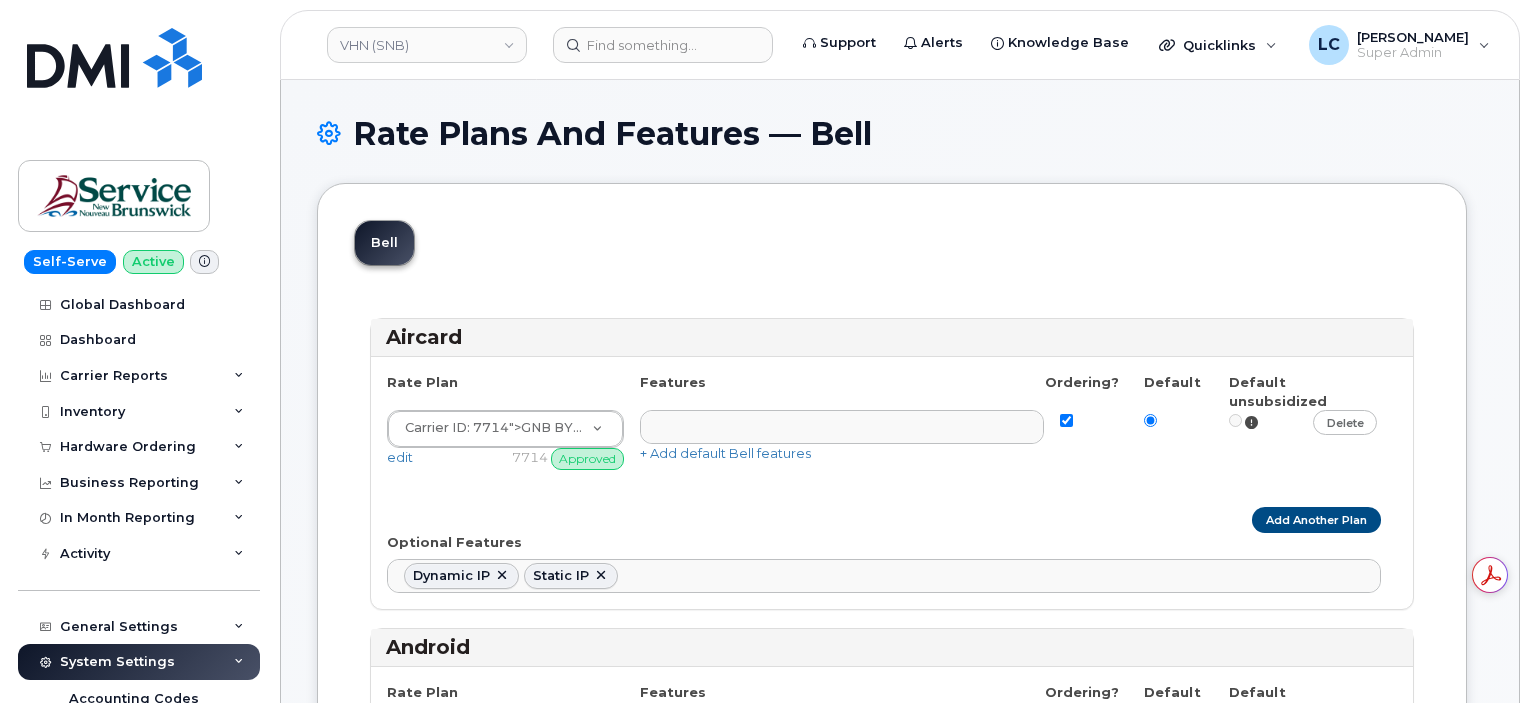 select 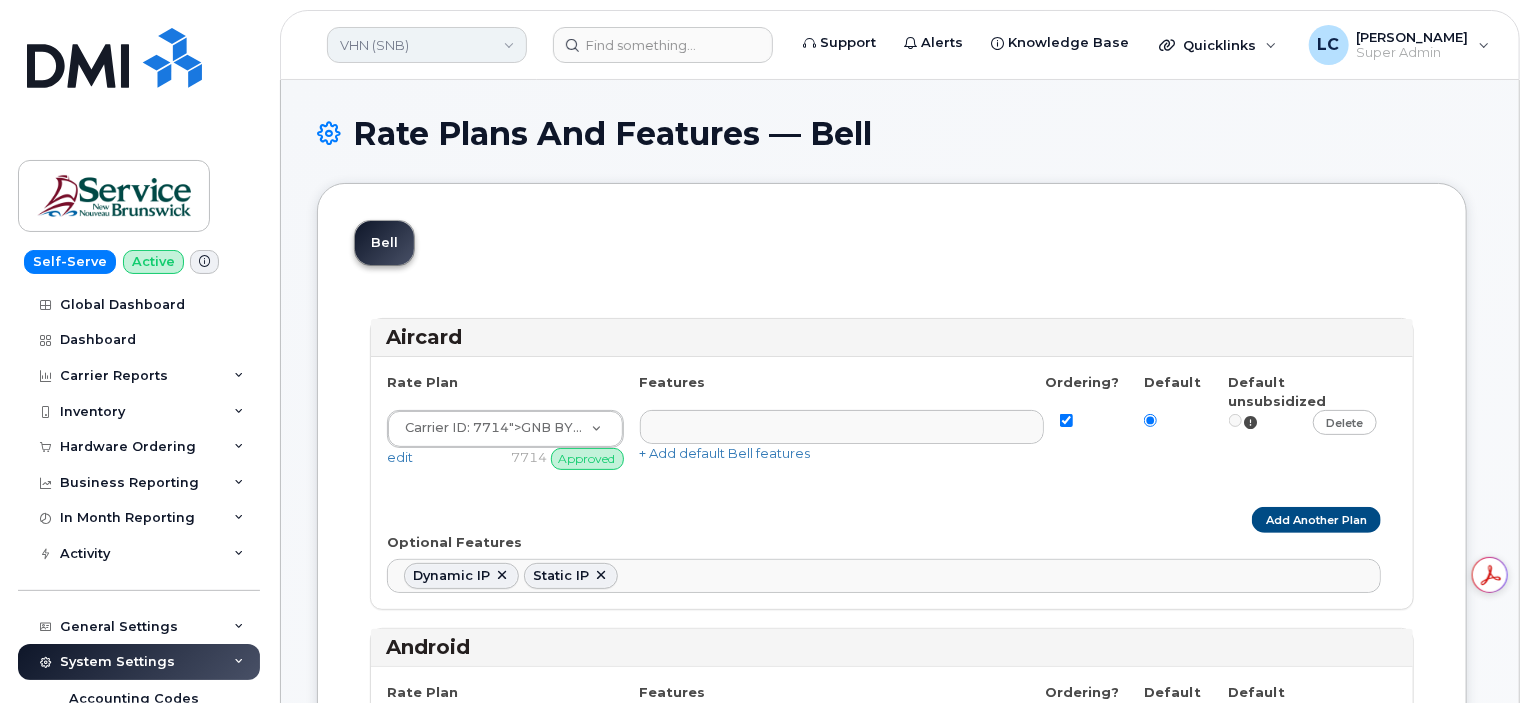 click on "VHN (SNB)" at bounding box center [427, 45] 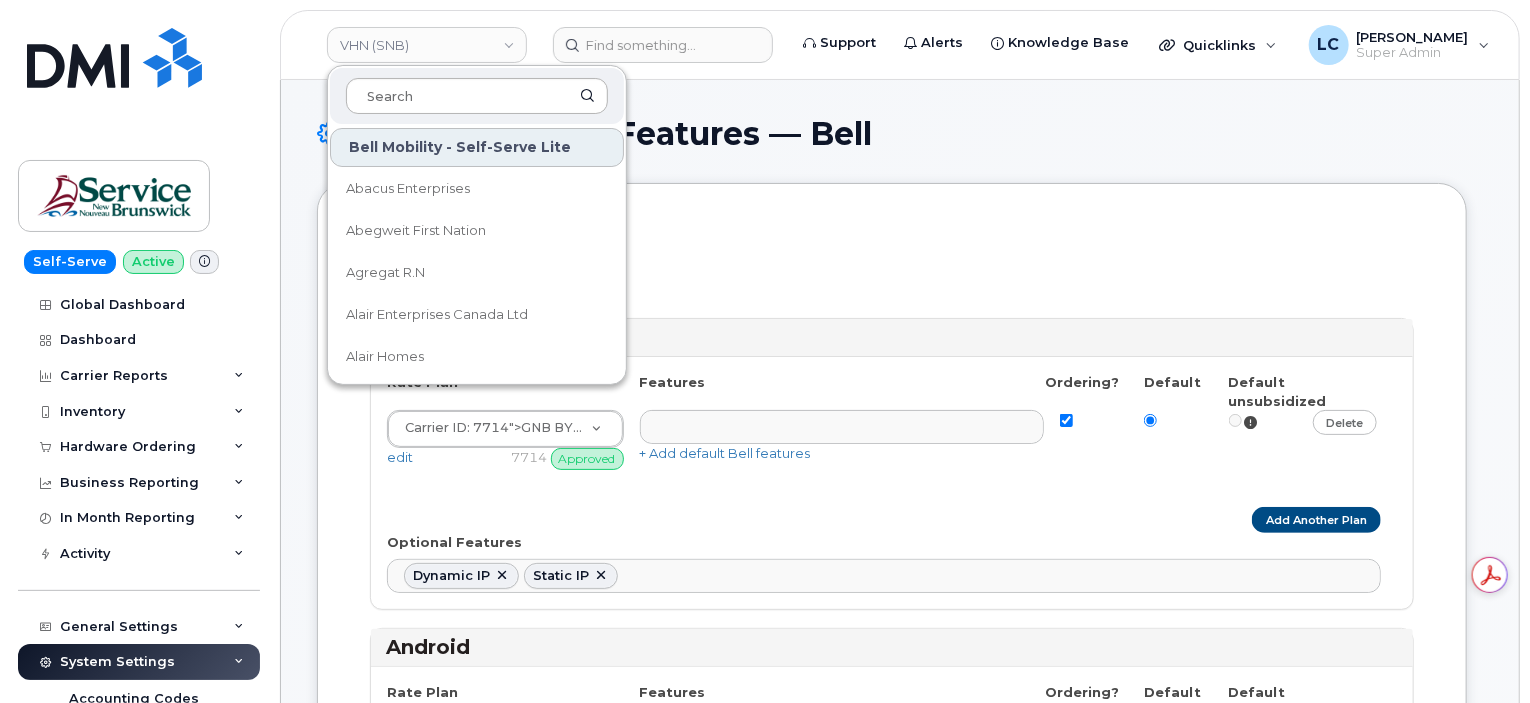 click at bounding box center (477, 96) 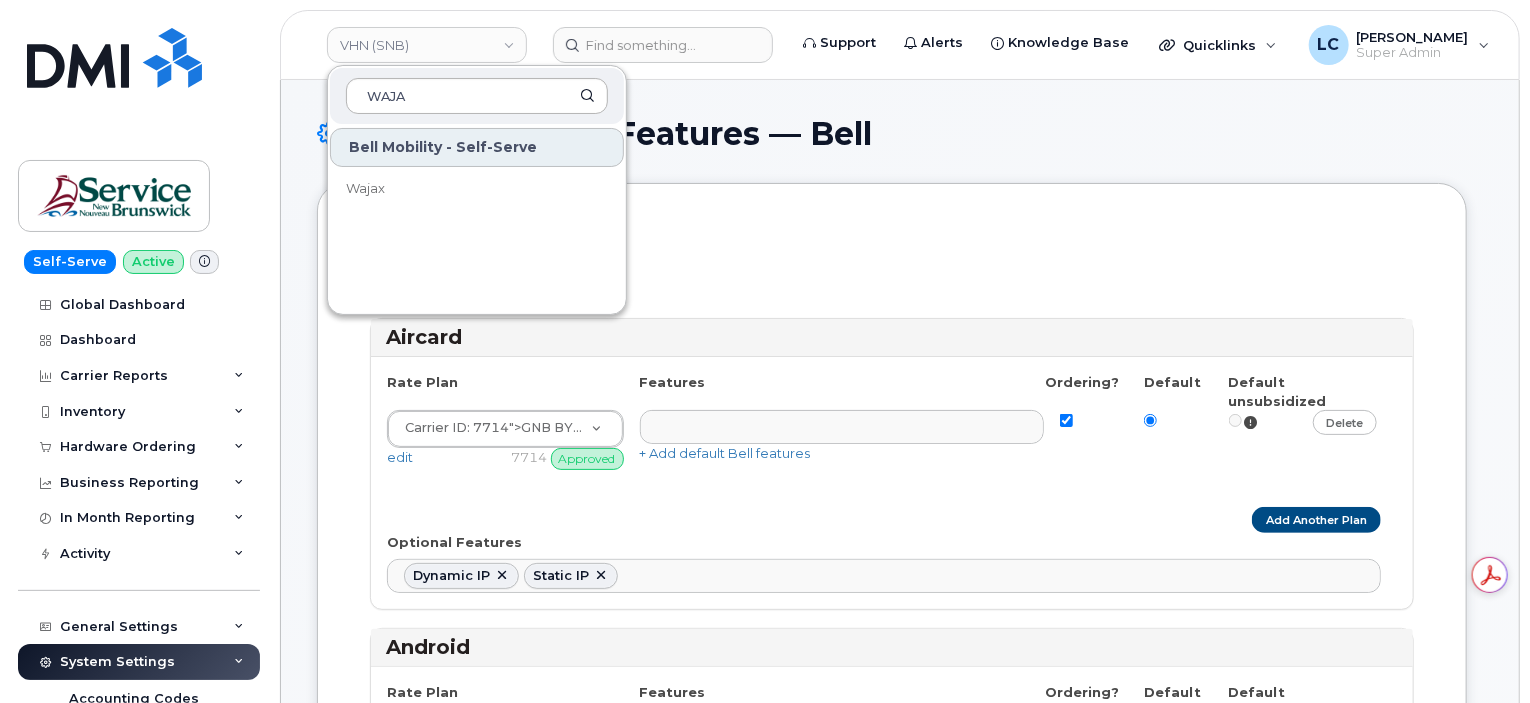 type on "WAJAX" 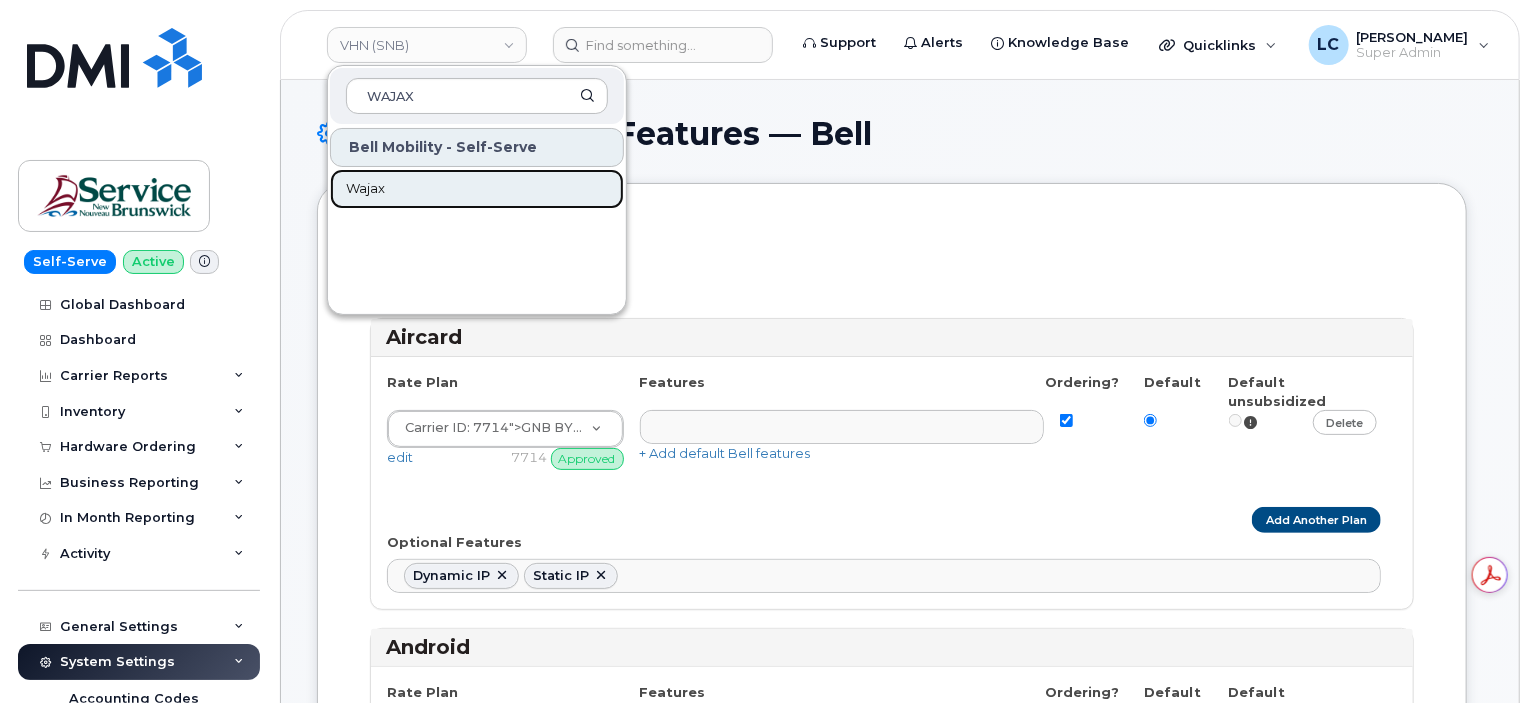 click on "Wajax" 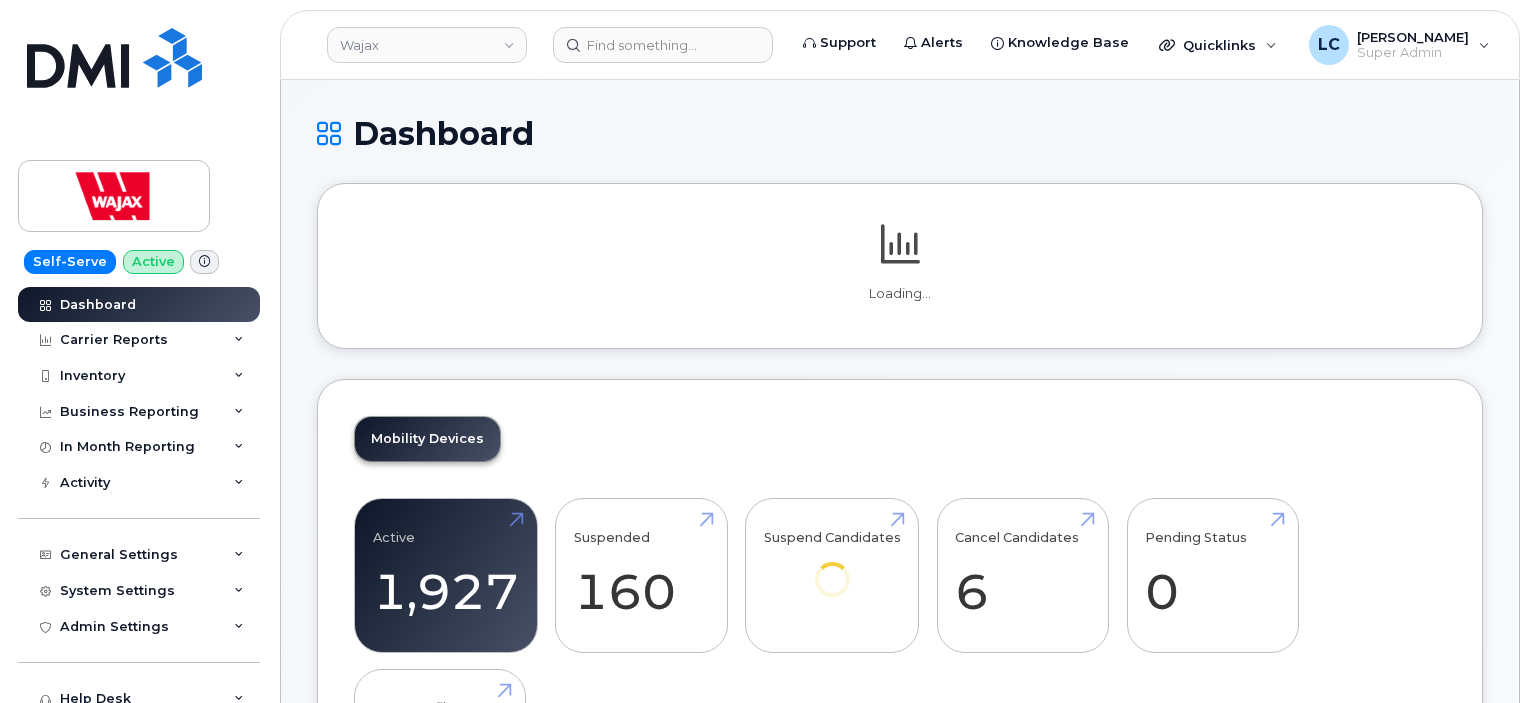 scroll, scrollTop: 0, scrollLeft: 0, axis: both 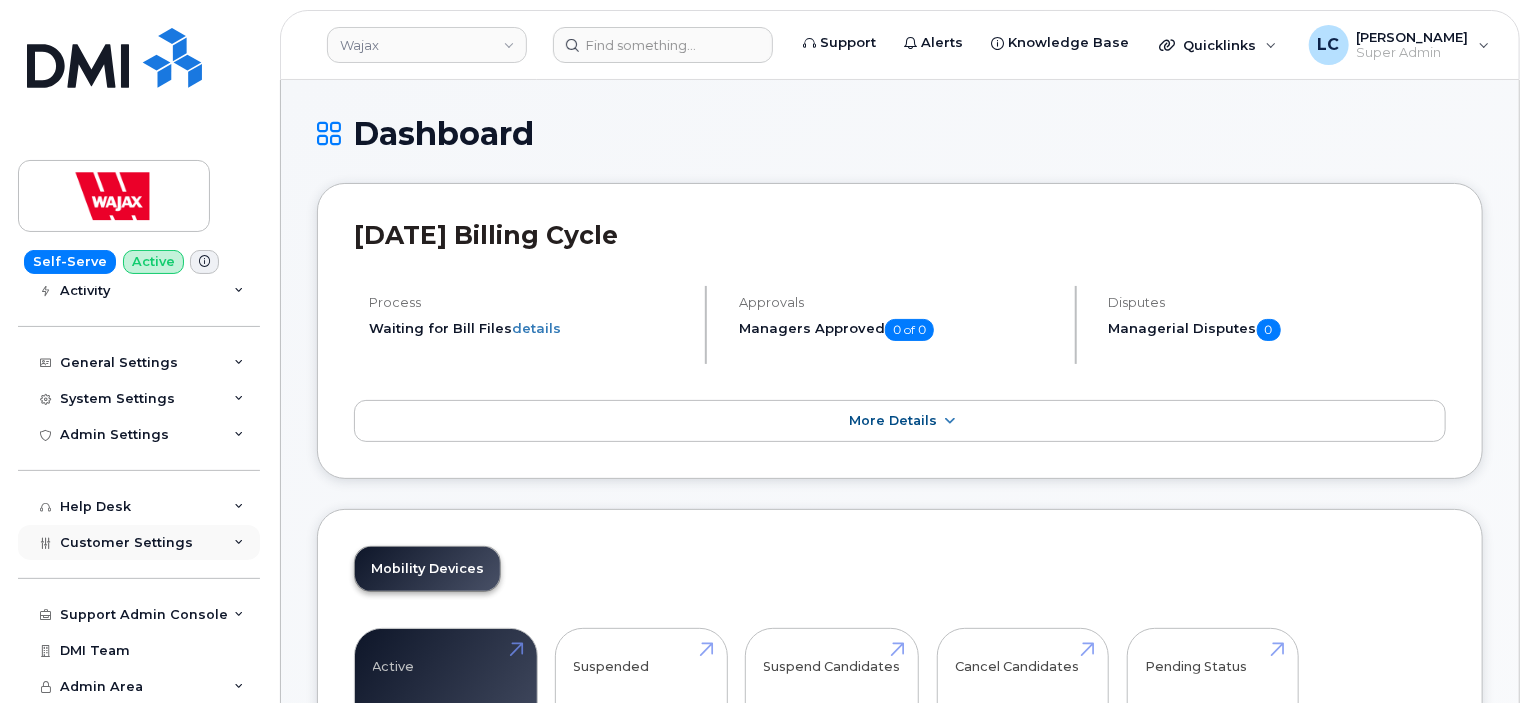 click on "Customer Settings" 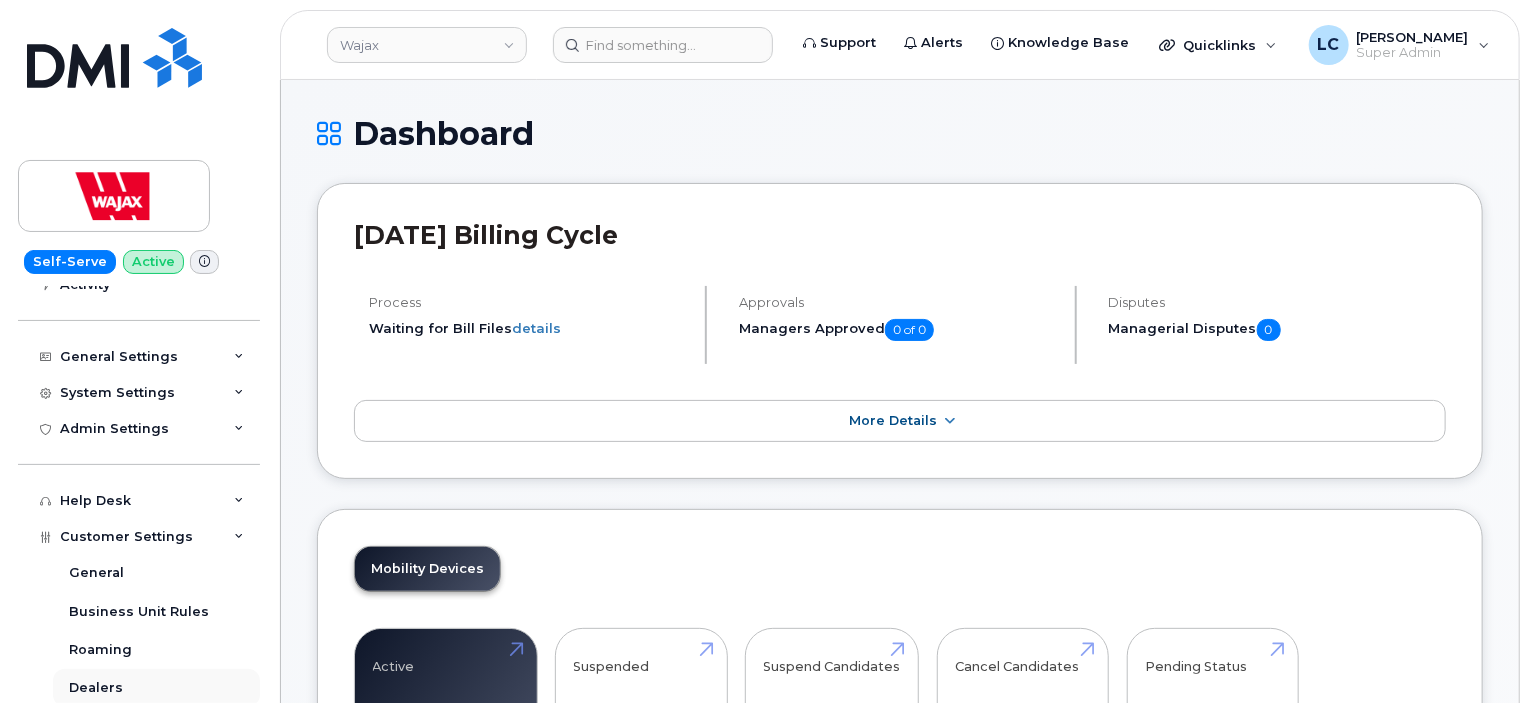 scroll, scrollTop: 92, scrollLeft: 0, axis: vertical 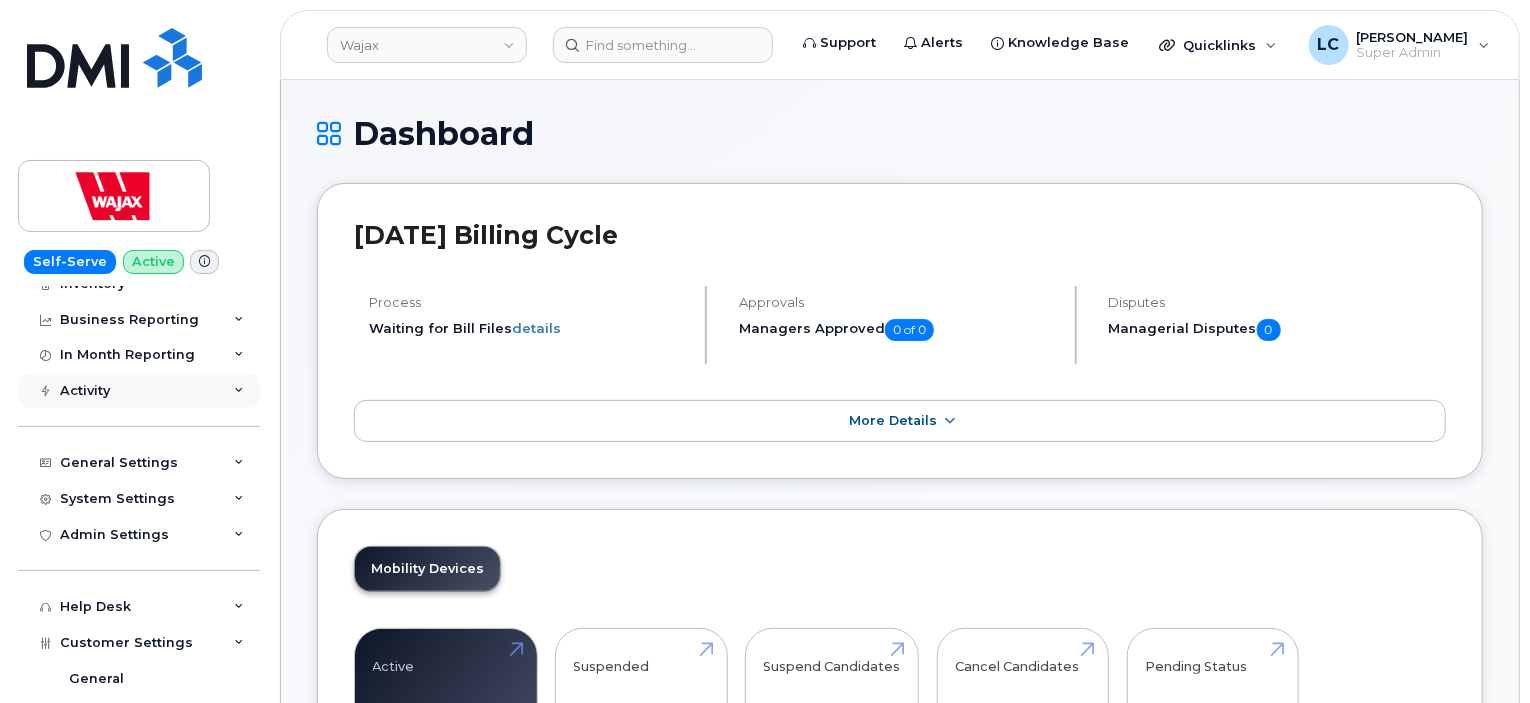 click on "Activity" 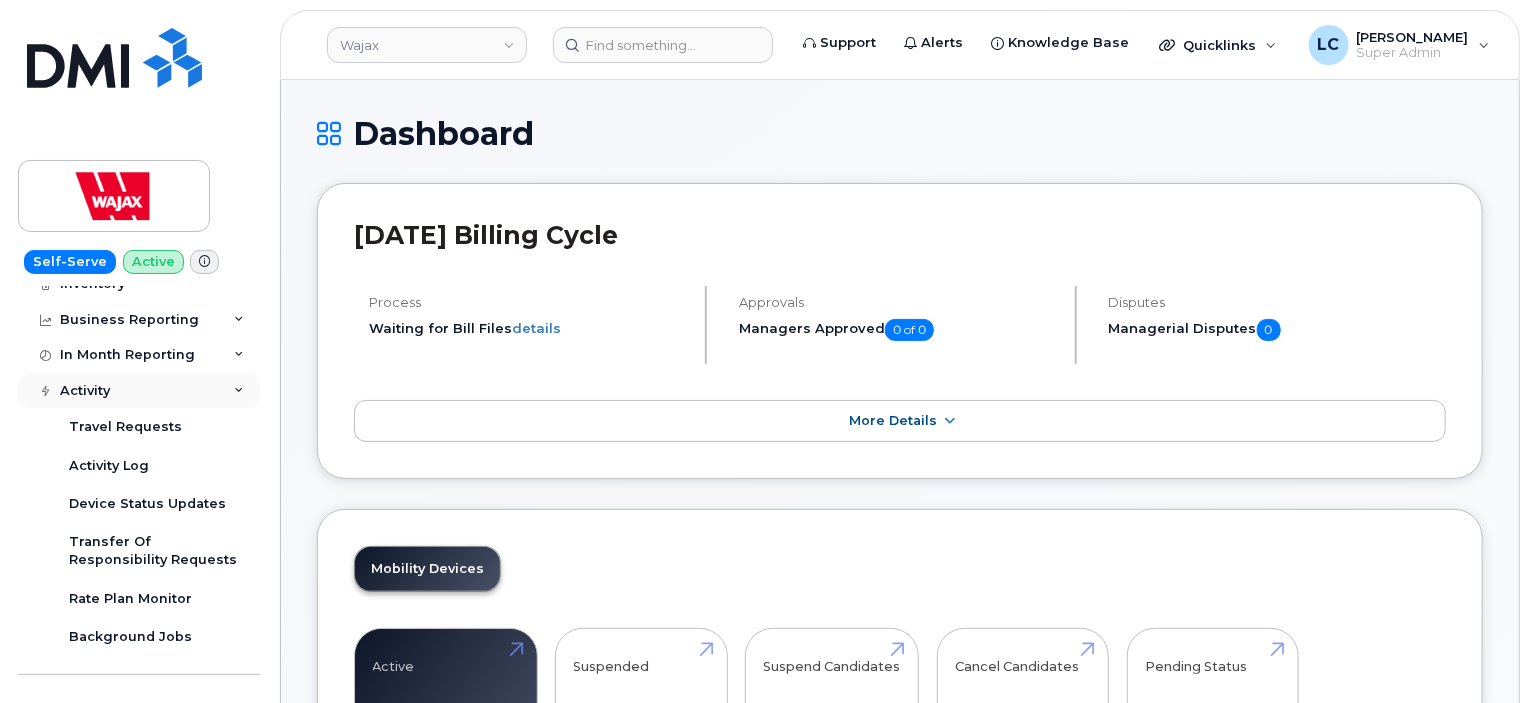 scroll, scrollTop: 0, scrollLeft: 0, axis: both 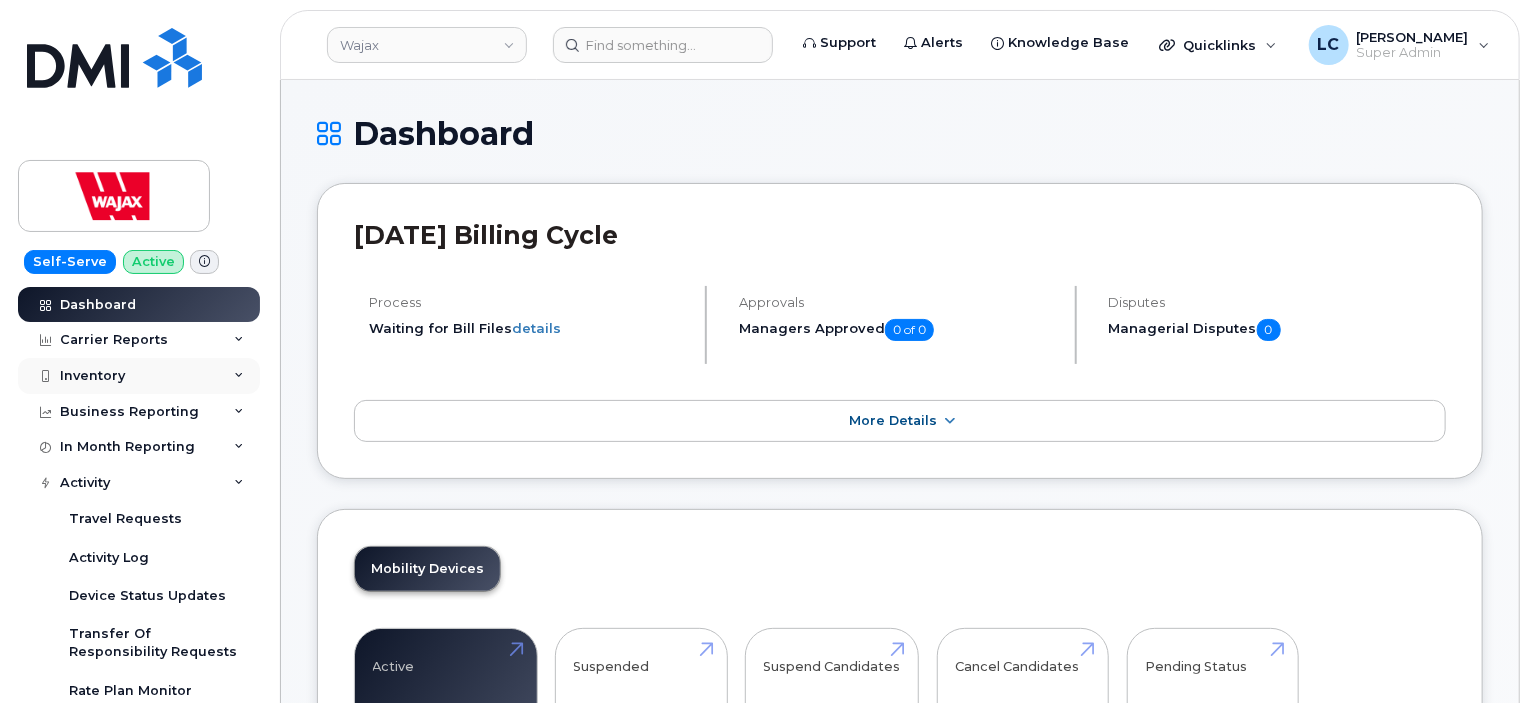 click on "Inventory" 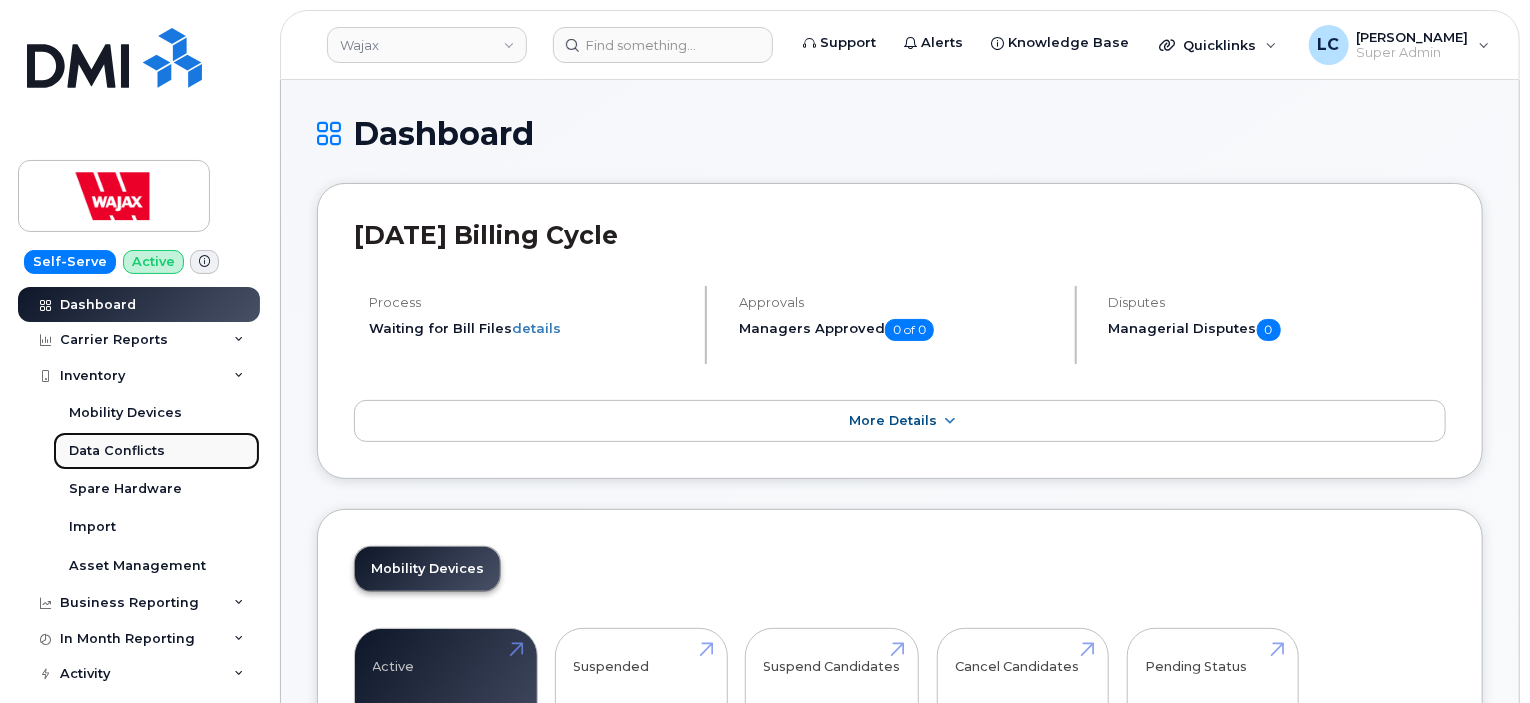click on "Data Conflicts" 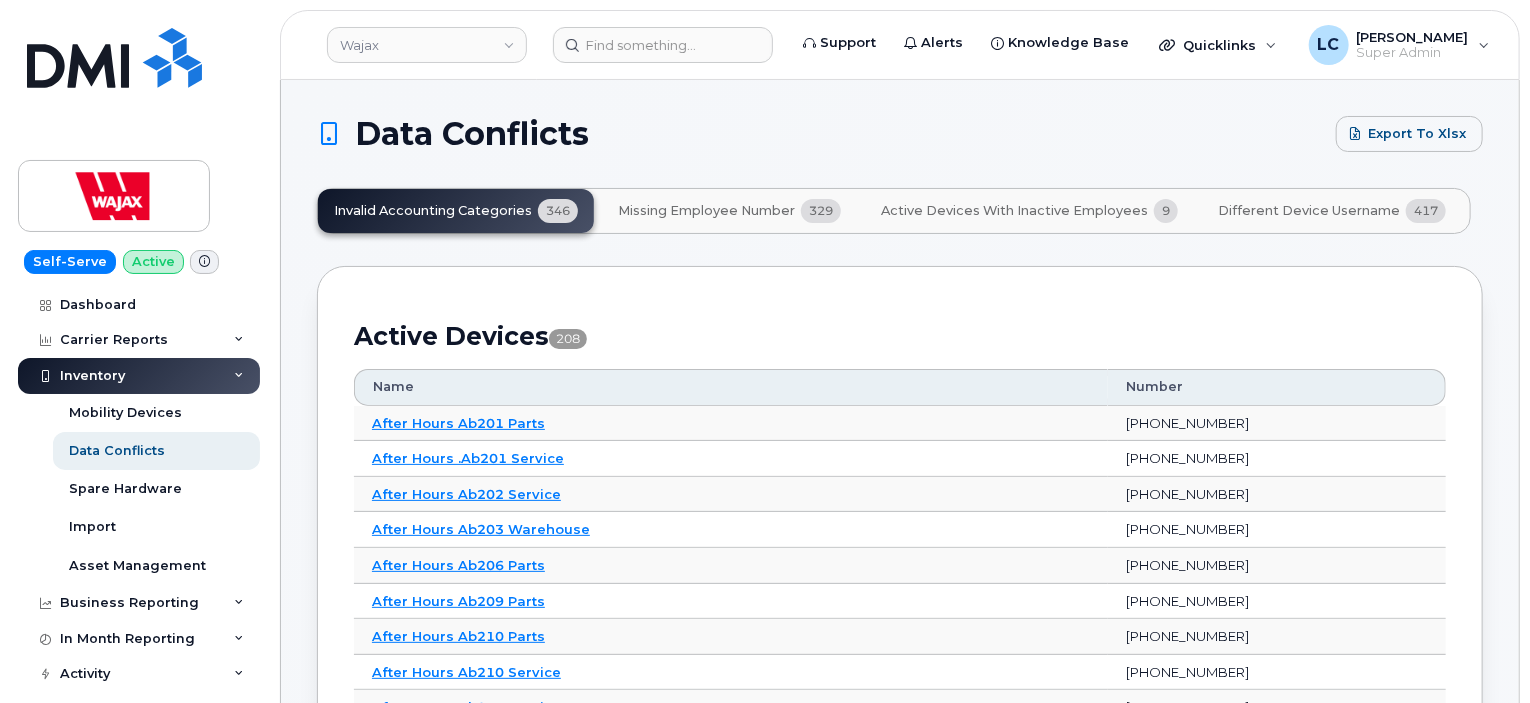 click on "Invalid Accounting Categories 346 Missing Employee Number 329 Active Devices with Inactive Employees 9 Different Device Username 417" 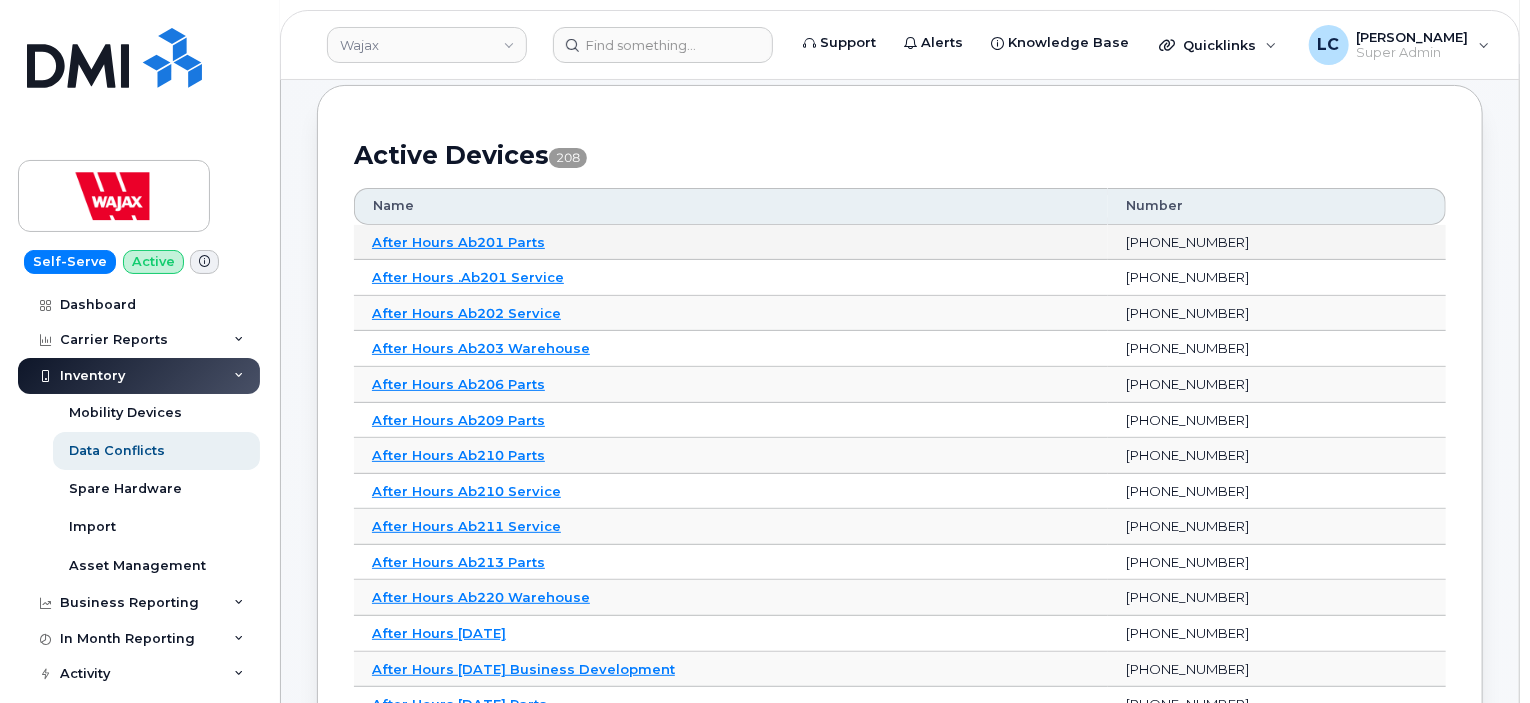 scroll, scrollTop: 200, scrollLeft: 0, axis: vertical 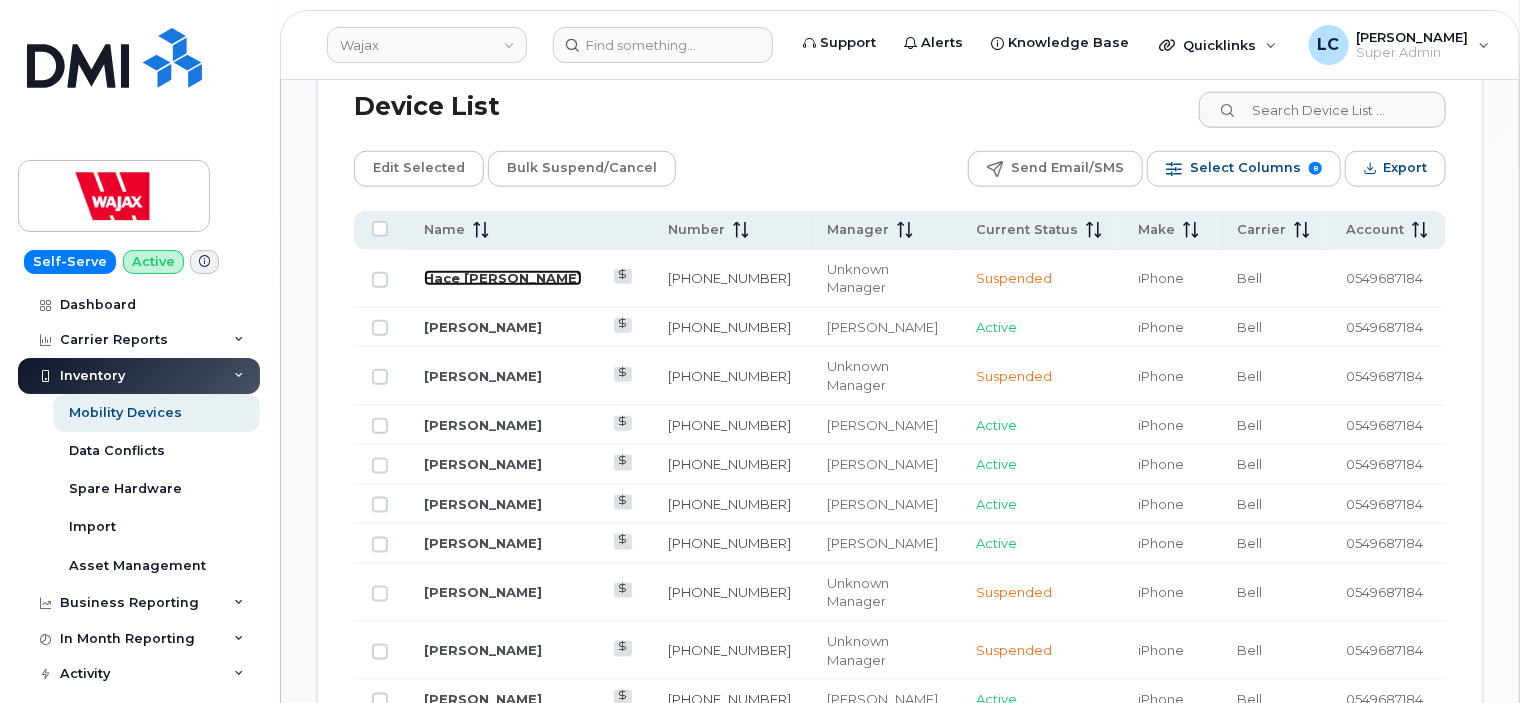 click on "Hace Memita" 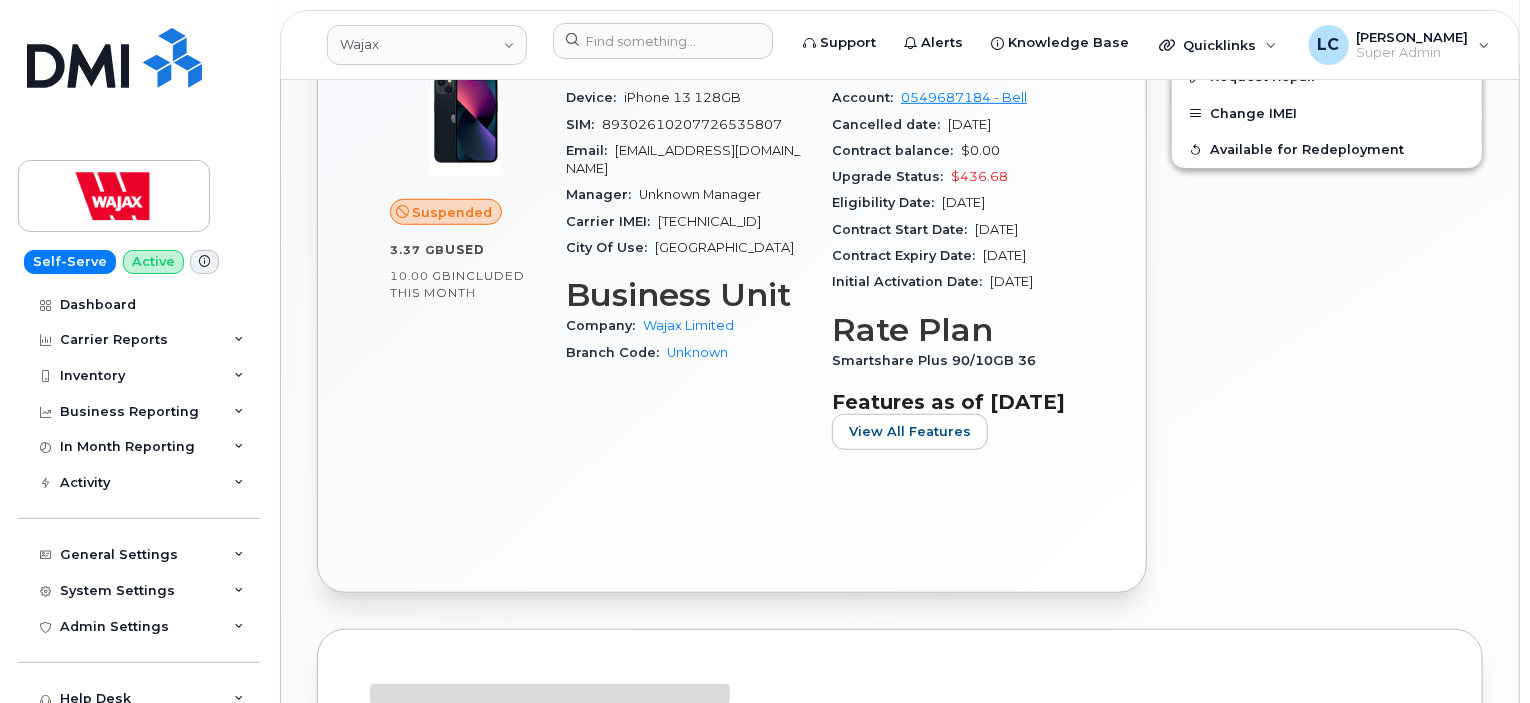 scroll, scrollTop: 600, scrollLeft: 0, axis: vertical 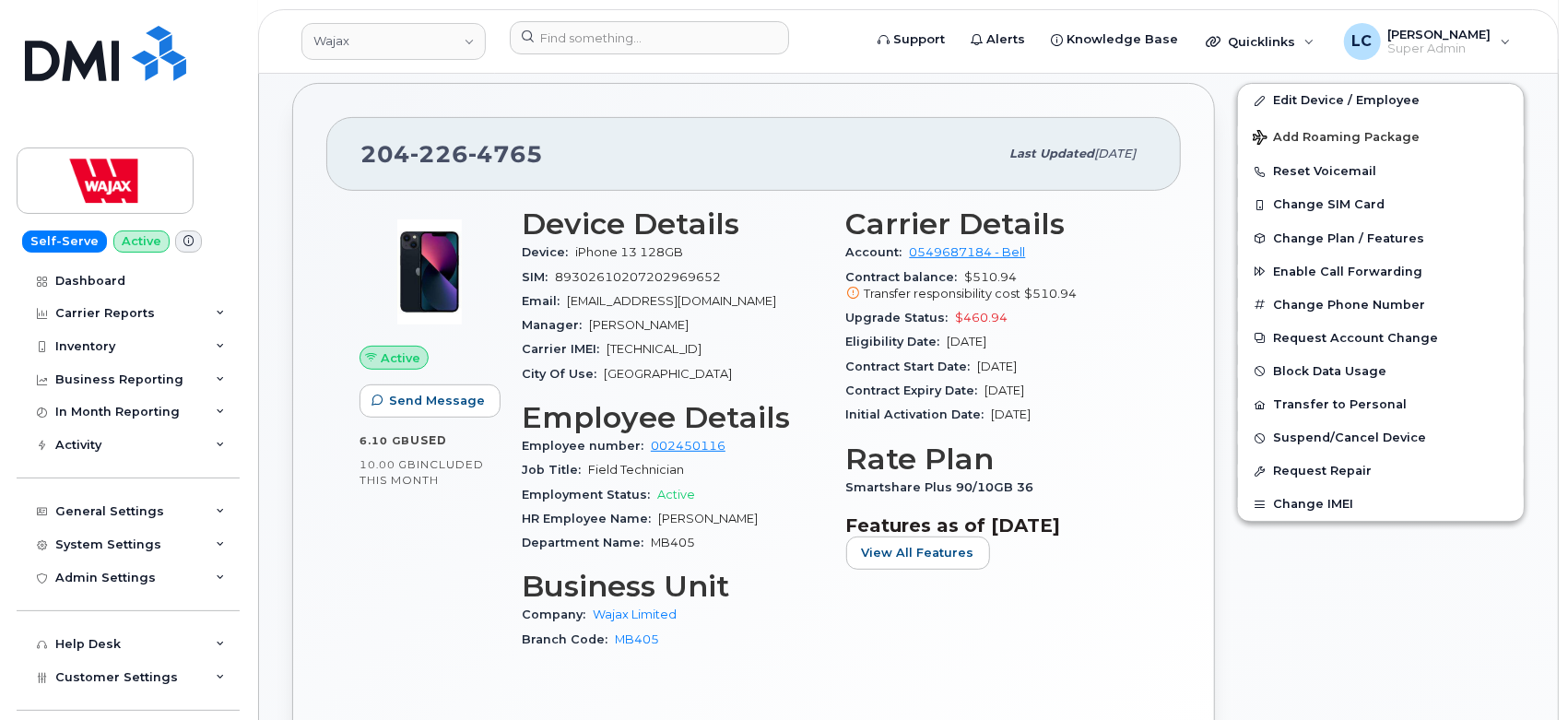 click on "Contract Start Date: Feb 01, 2024" at bounding box center (997, 367) 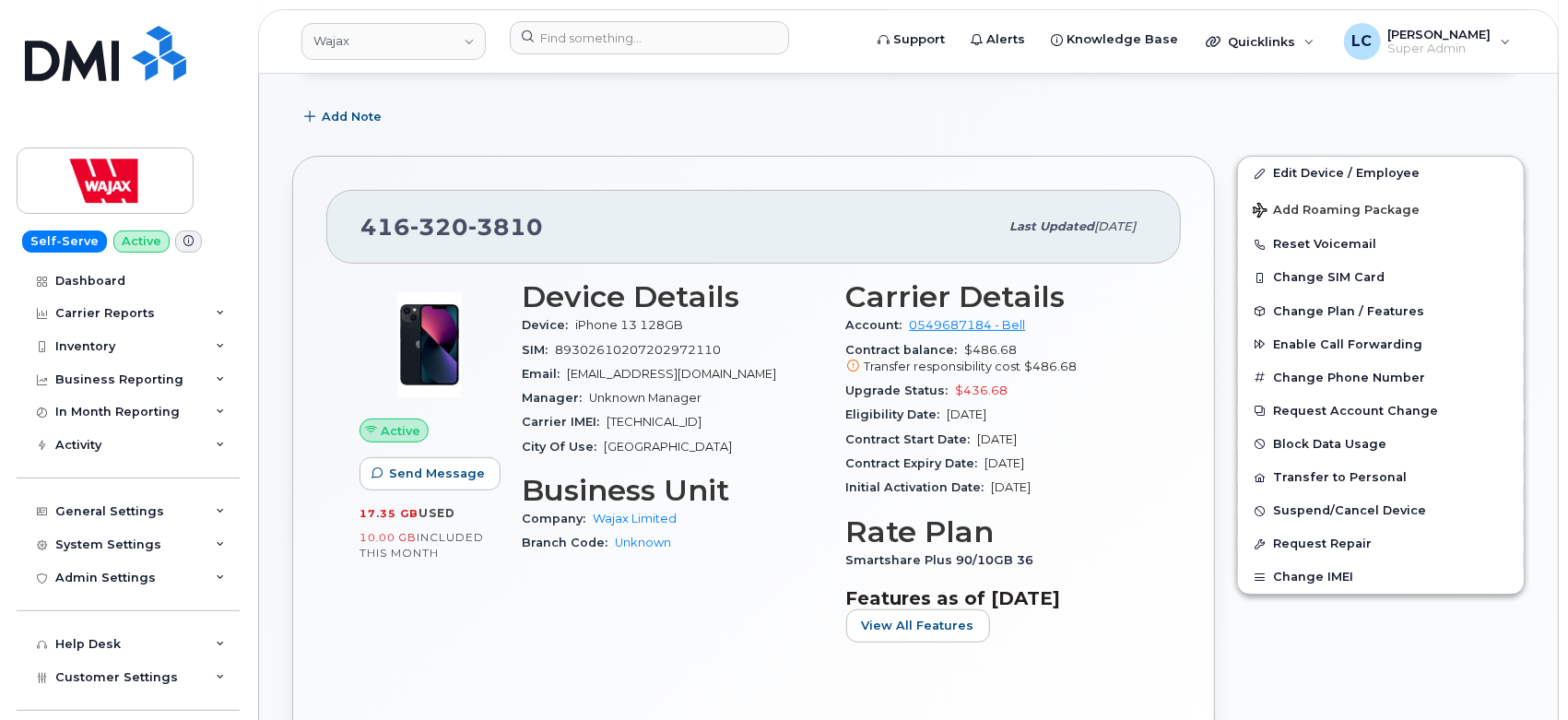scroll, scrollTop: 307, scrollLeft: 0, axis: vertical 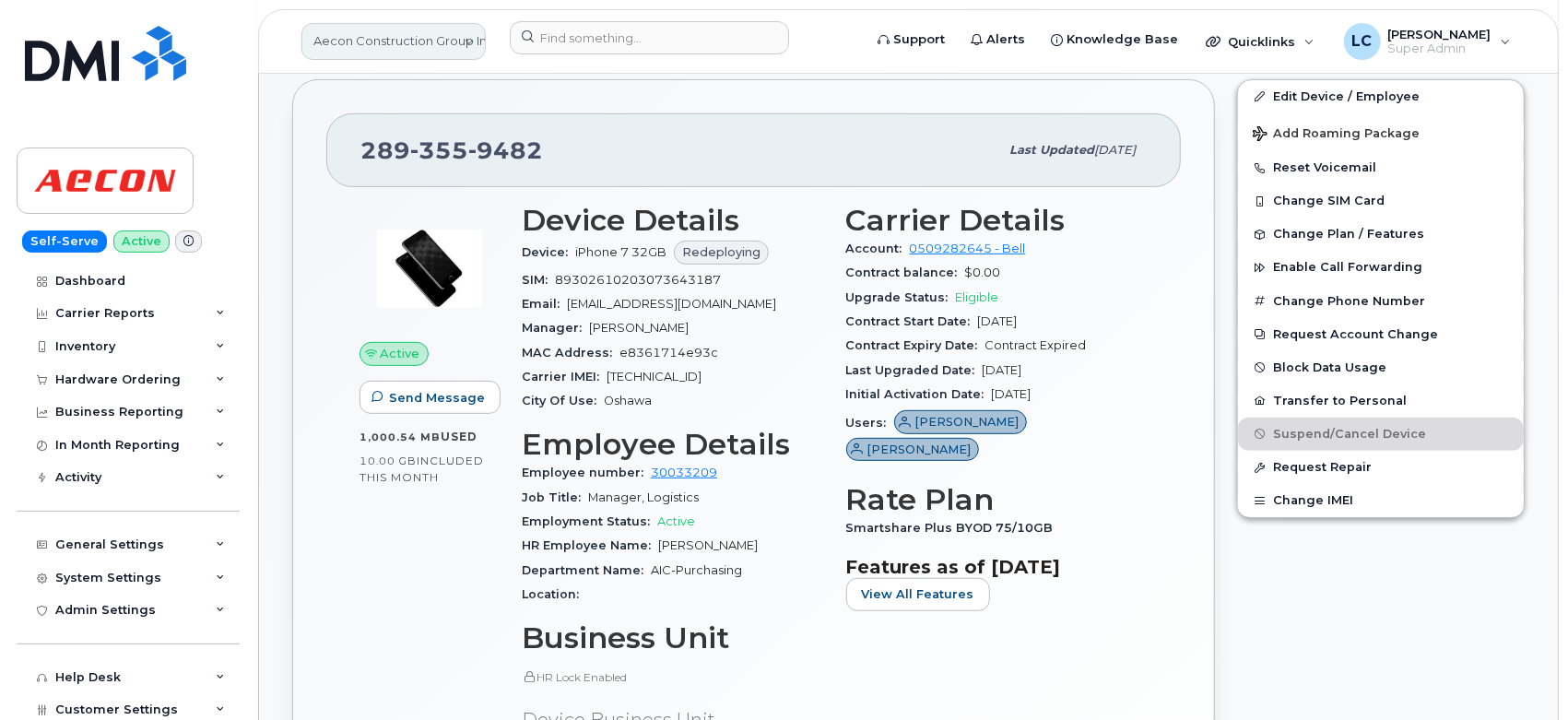click on "Aecon Construction Group Inc" 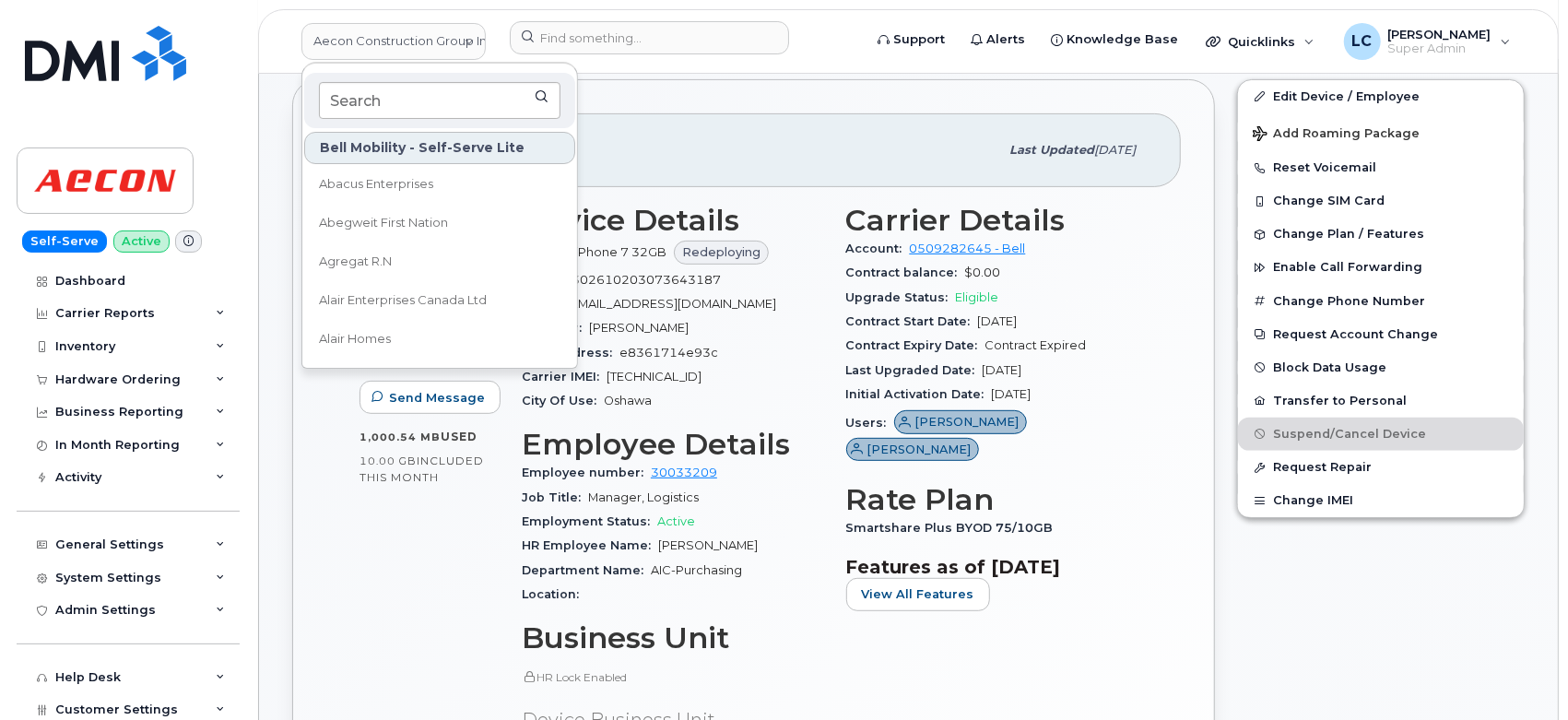 click 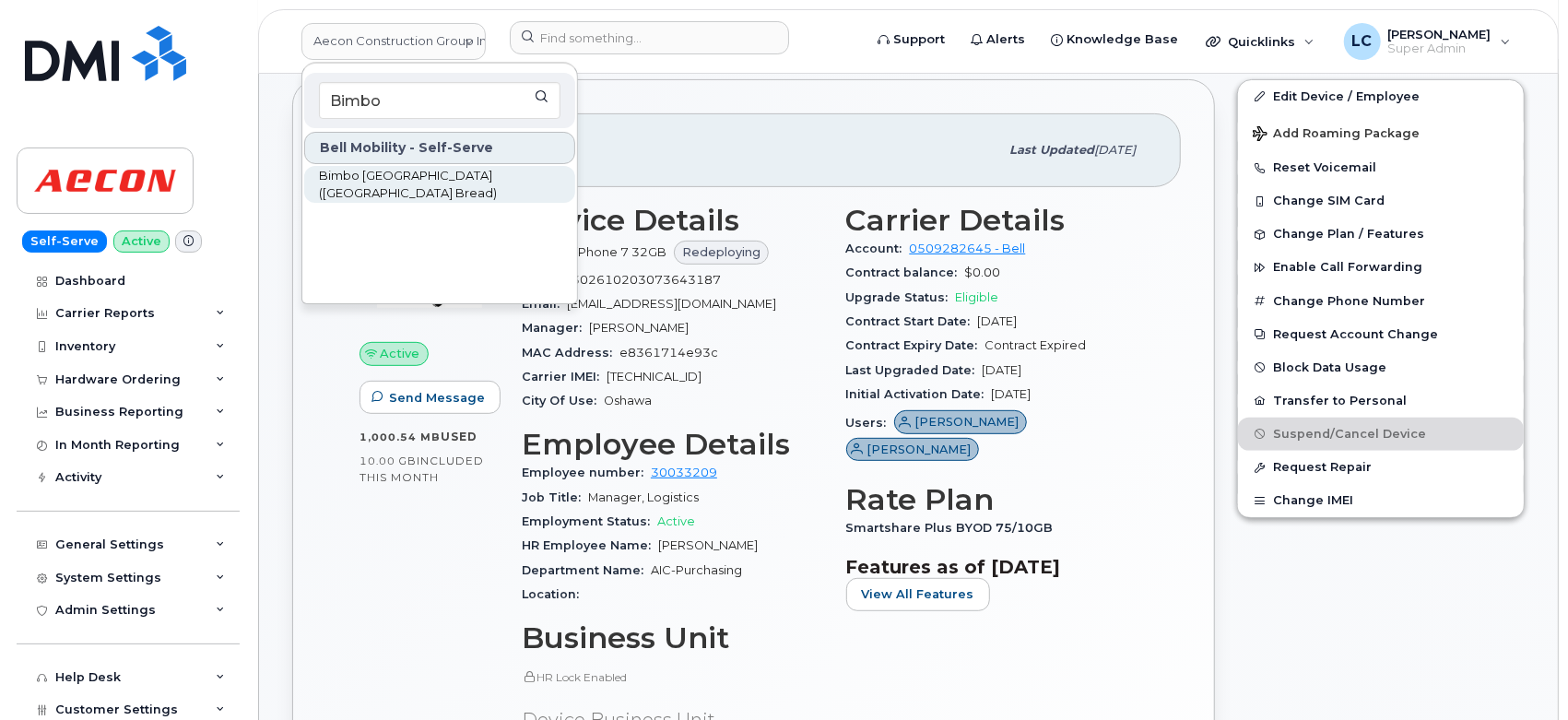 type on "Bimbo" 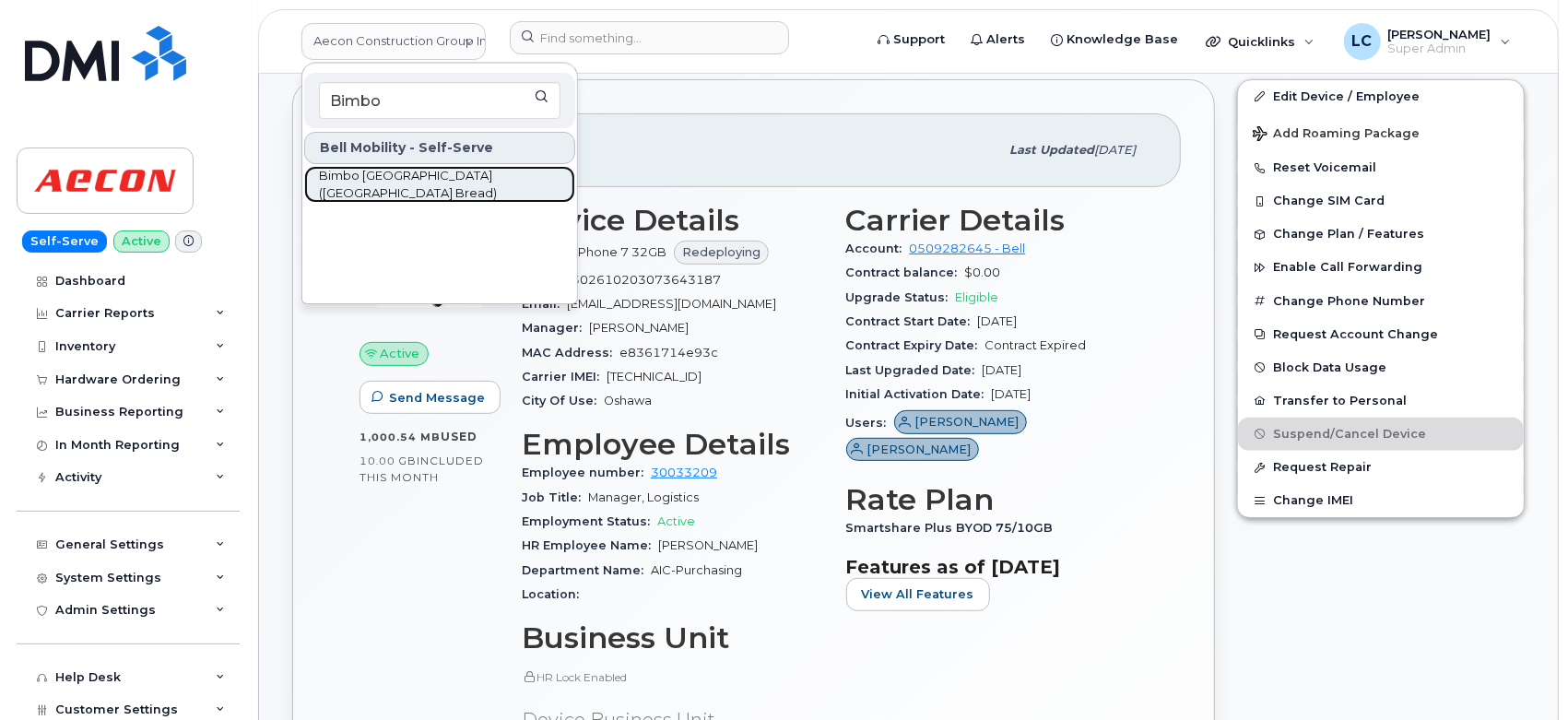 click on "Bimbo [GEOGRAPHIC_DATA] ([GEOGRAPHIC_DATA] Bread)" 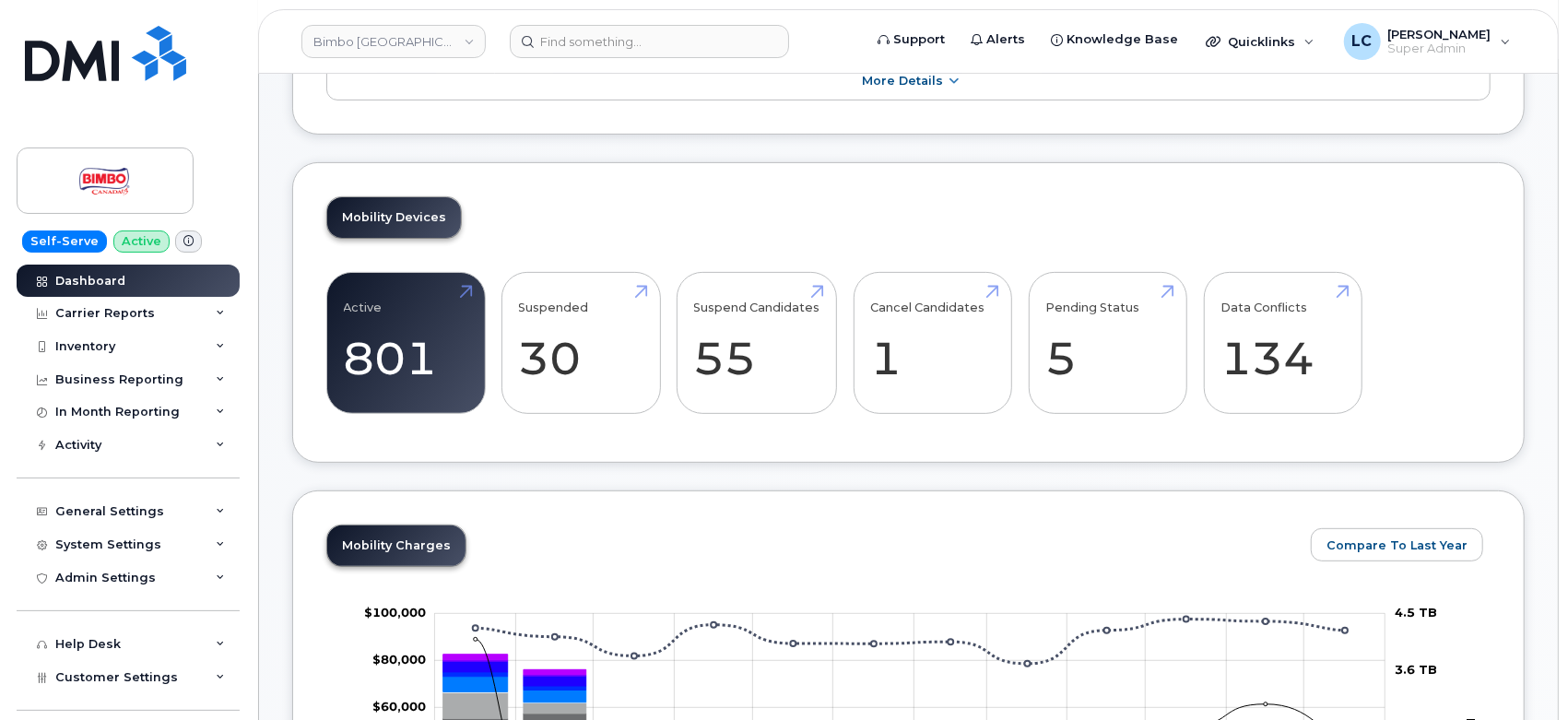 scroll, scrollTop: 409, scrollLeft: 0, axis: vertical 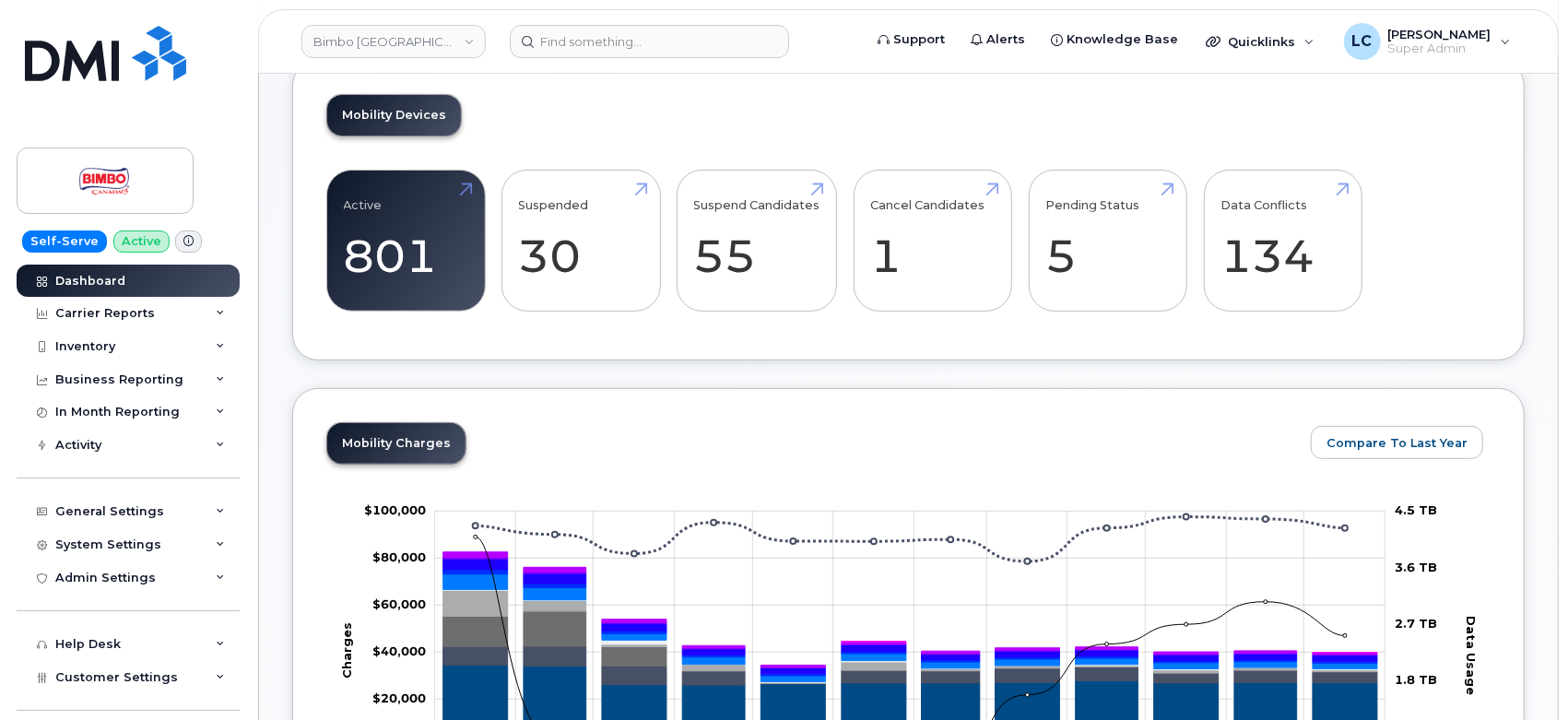 click on "Dashboard
[DATE] Billing Cycle Process  Waiting for Bill Files   details Approvals Managers Approved  0 of 0 Disputes Managerial Disputes  0 More Details
Mobility Devices
Active
801
1%
Suspended
30
2900%
Suspend Candidates
55
Cancel Candidates
1
Pending Status
5
Data Conflicts
134
Mobility Charges
Compare To Last Year Change chart theme Apply Zoom Out Charges $100,000 -$60,000 -$40,000 -$20,000 $0 $20,000 $40,000 $60,000 $80,000 $100,000 $120,000 780 740 760 780 800 820 840 860 880 900 931.3 GB -2,000,000,000,000.0 Bytes -1,000,000,000,000.0 Bytes 0 931.3 GB 1.8 TB 2.7 TB 3.6 TB 4.5 TB 5.5 TB Data Usage L Aug Sep Oct Nov Dec [DATE] Feb Mar Apr May Jun [DATE] Aug Sep Rate Plan Roaming Data Cancellation Hardware Features GST HST PST QST Credits Data Usage Lines Count             [DATE],  836 Lines
Rate Plan
$27,119 US" 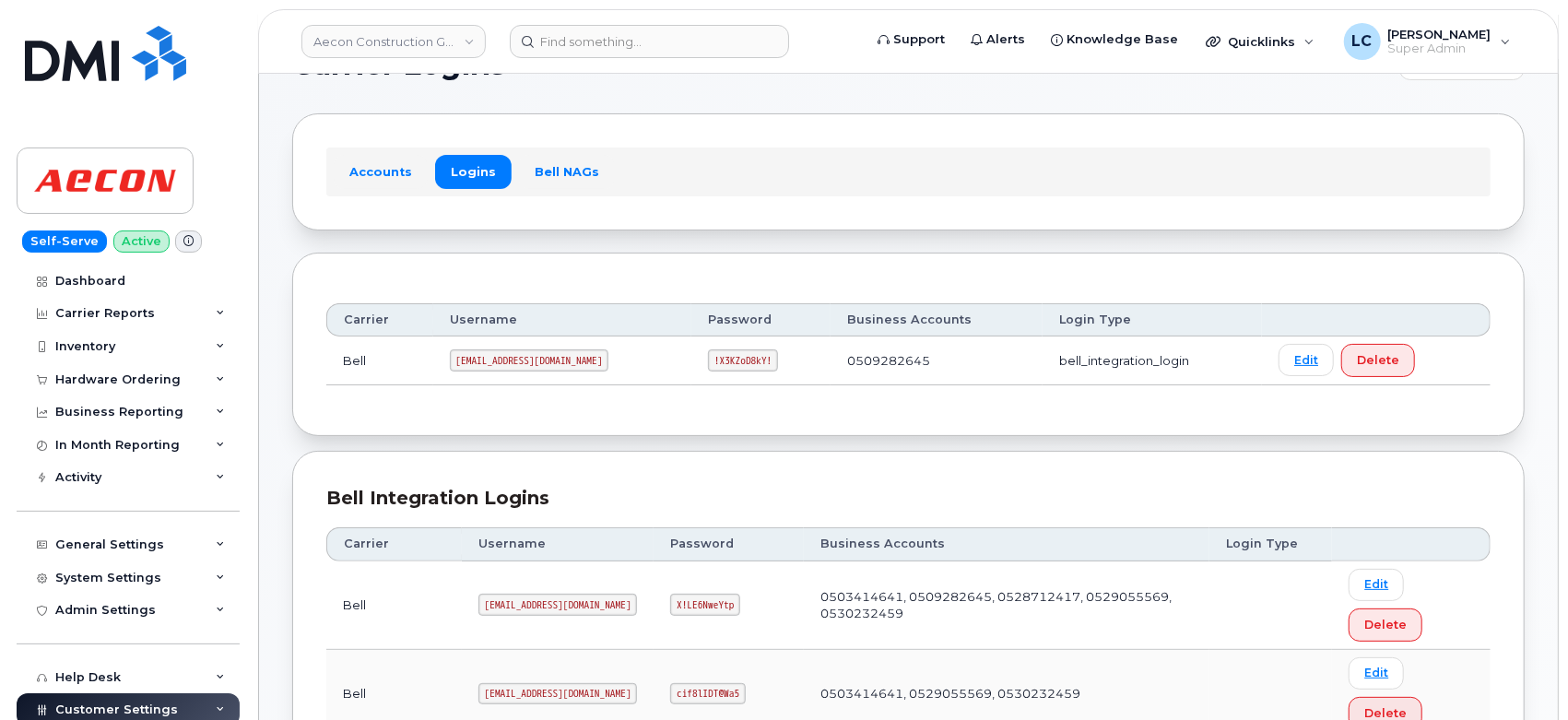 scroll, scrollTop: 0, scrollLeft: 0, axis: both 